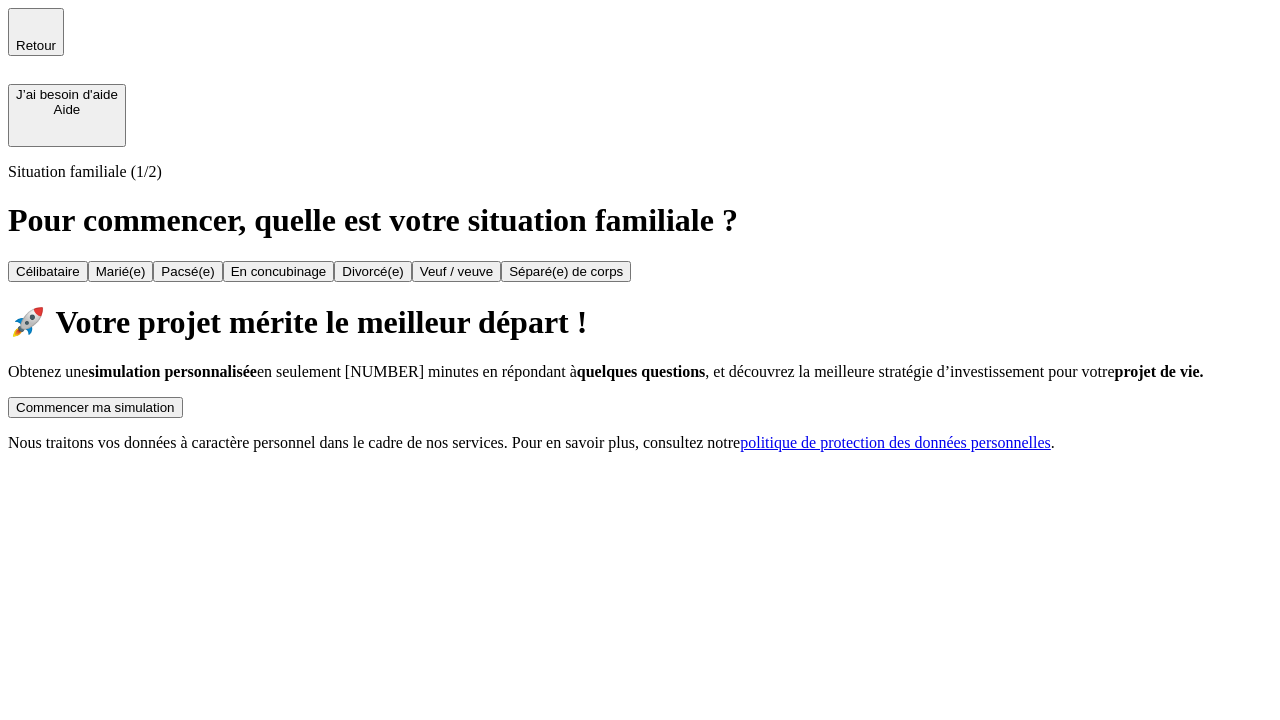 scroll, scrollTop: 0, scrollLeft: 0, axis: both 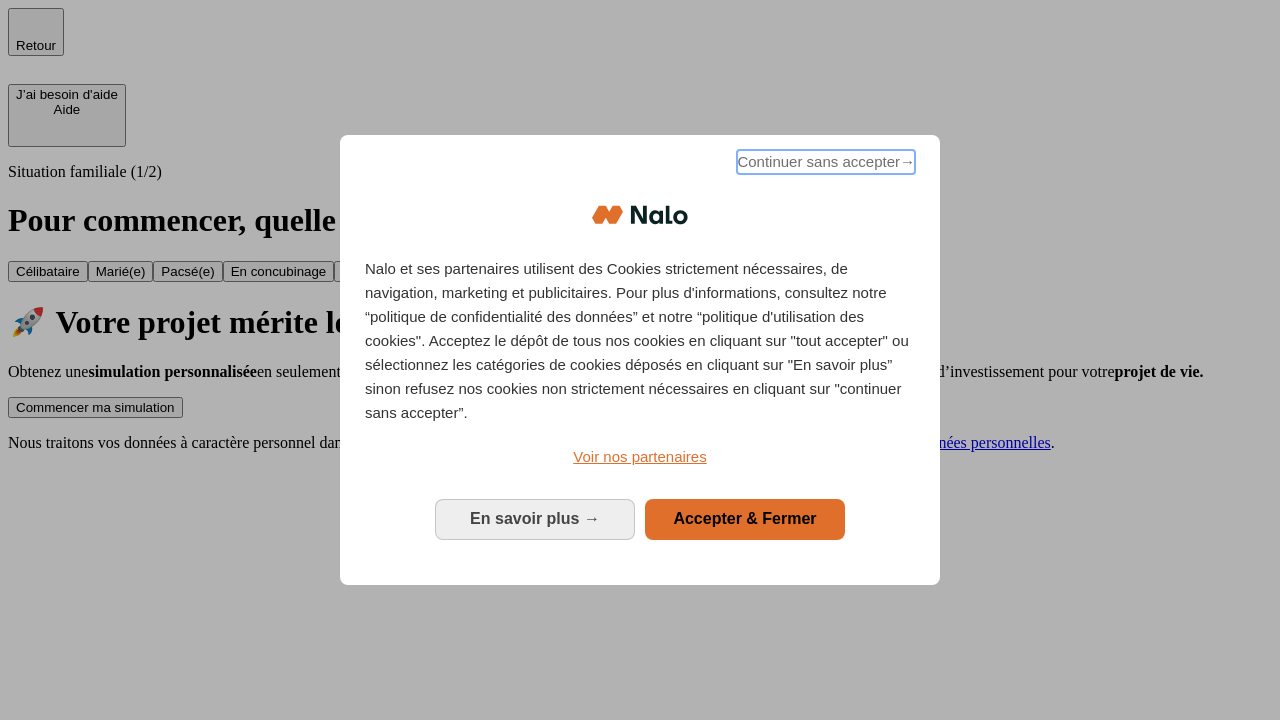 click on "Continuer sans accepter  →" at bounding box center [826, 162] 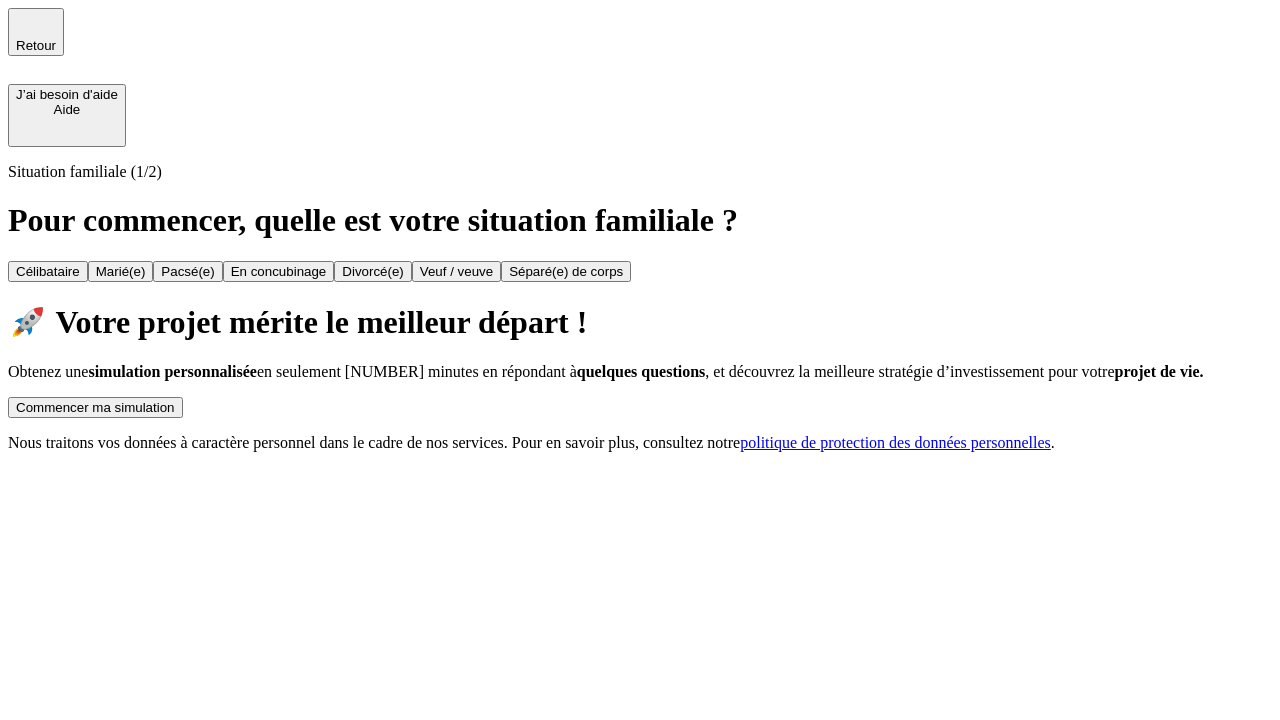 click on "Commencer ma simulation" at bounding box center [95, 407] 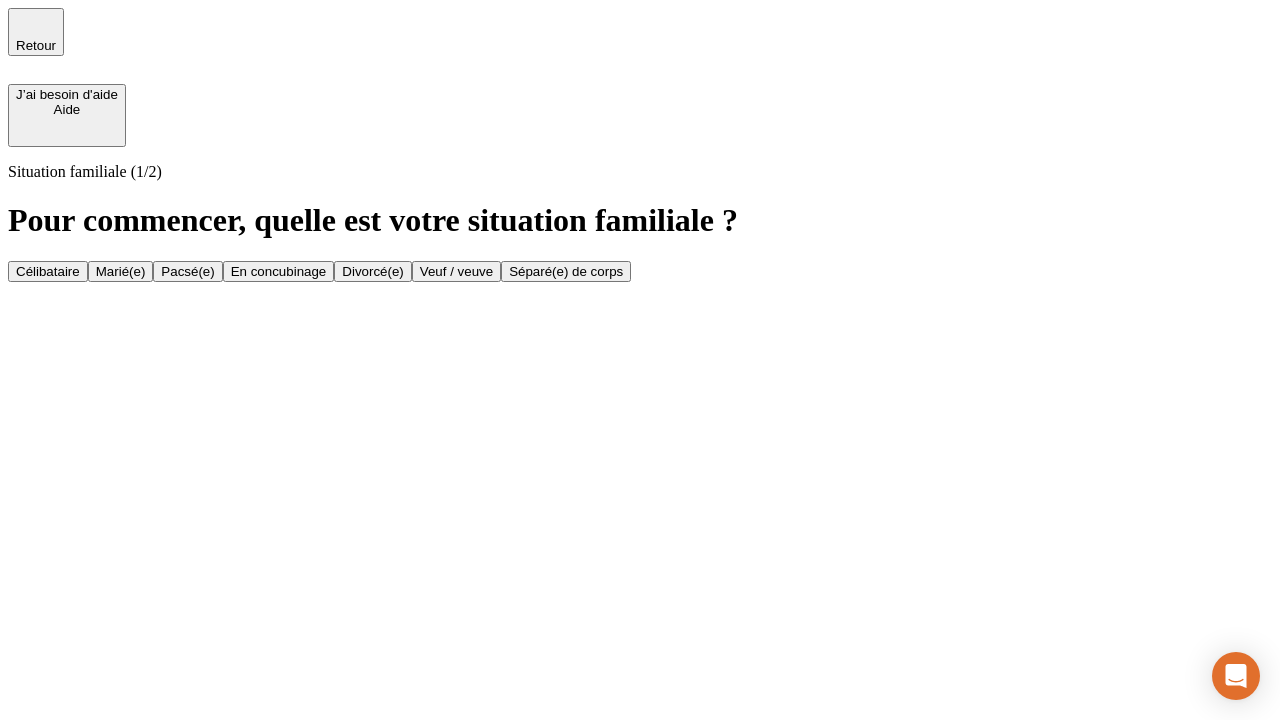 click on "Célibataire" at bounding box center (48, 271) 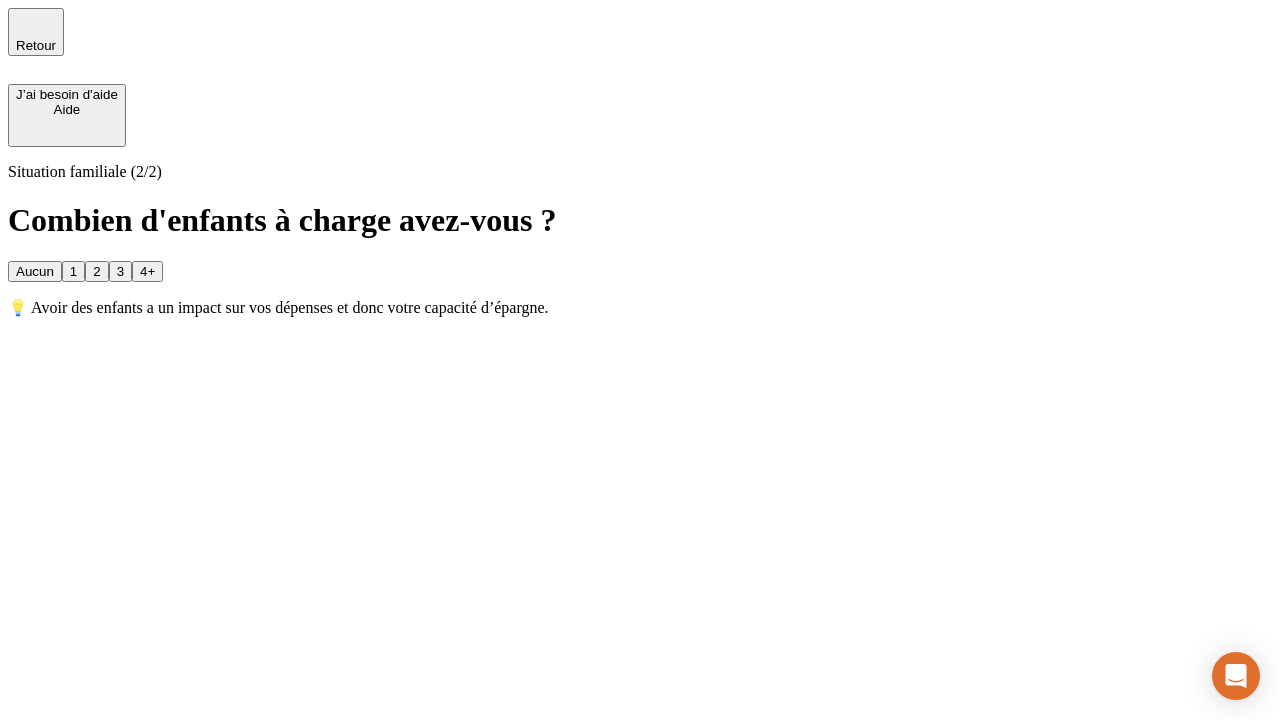 click on "Aucun" at bounding box center (35, 271) 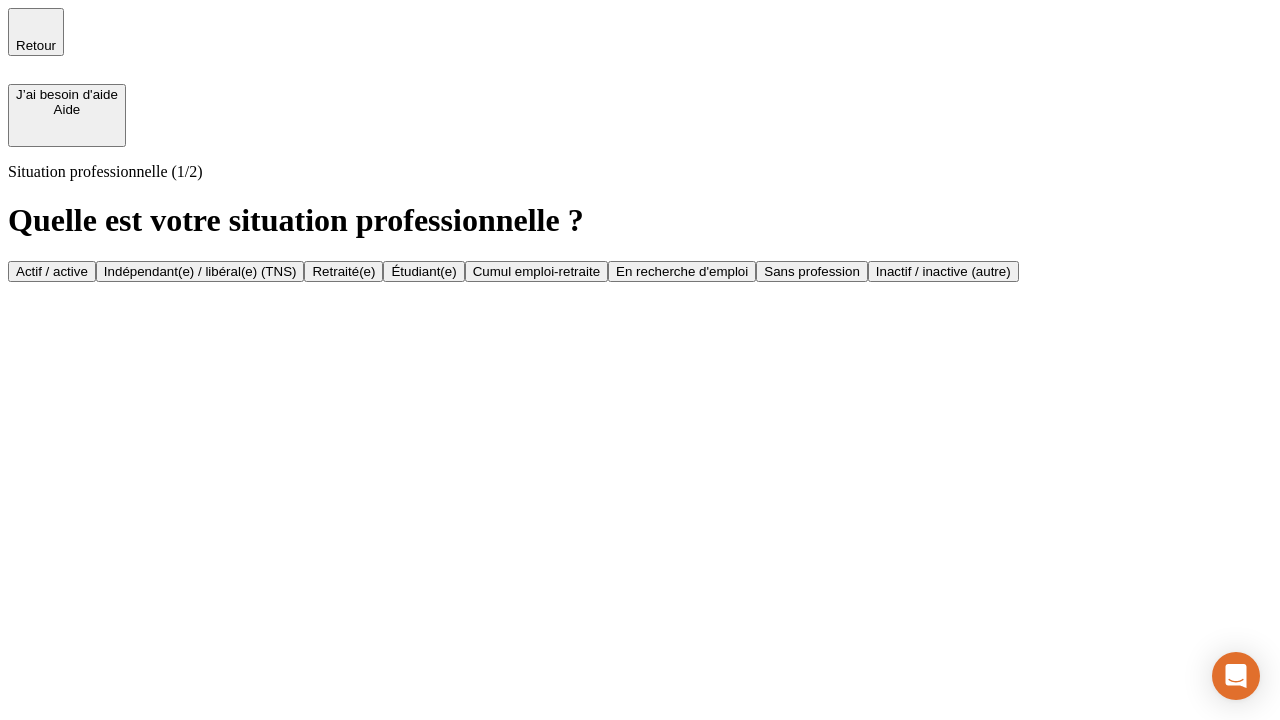 click on "Actif / active" at bounding box center [52, 271] 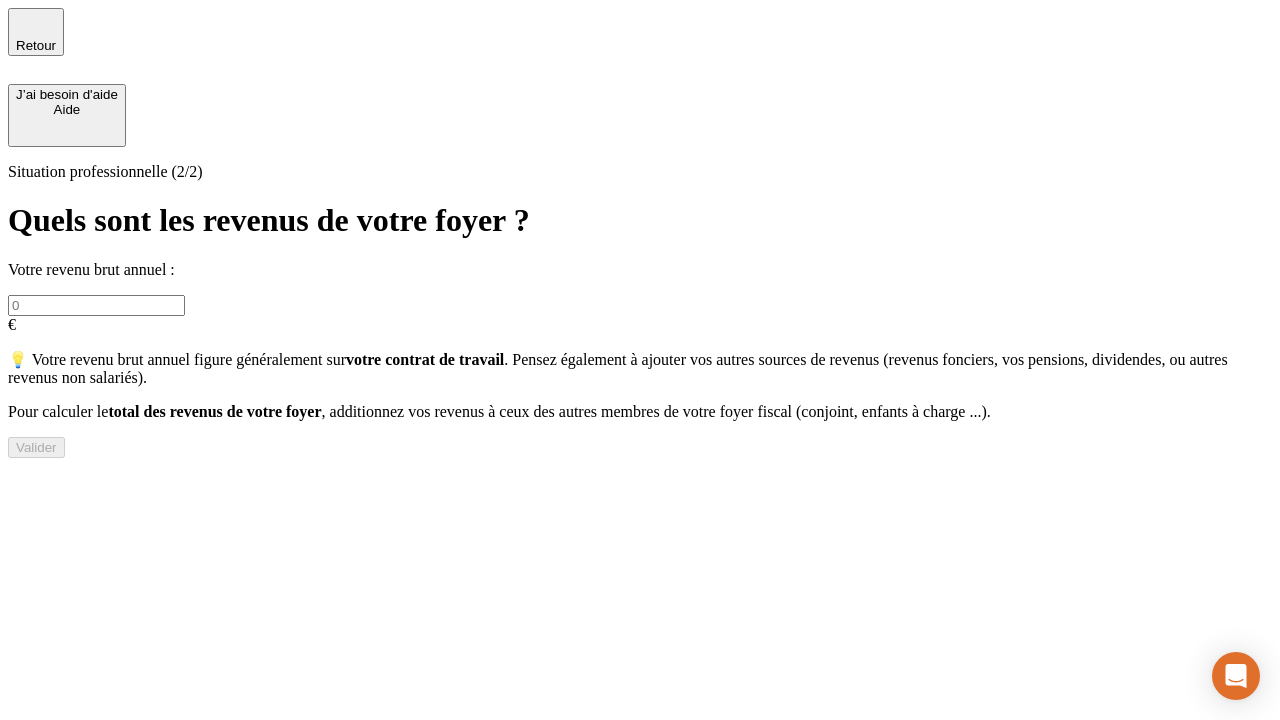 click at bounding box center [96, 305] 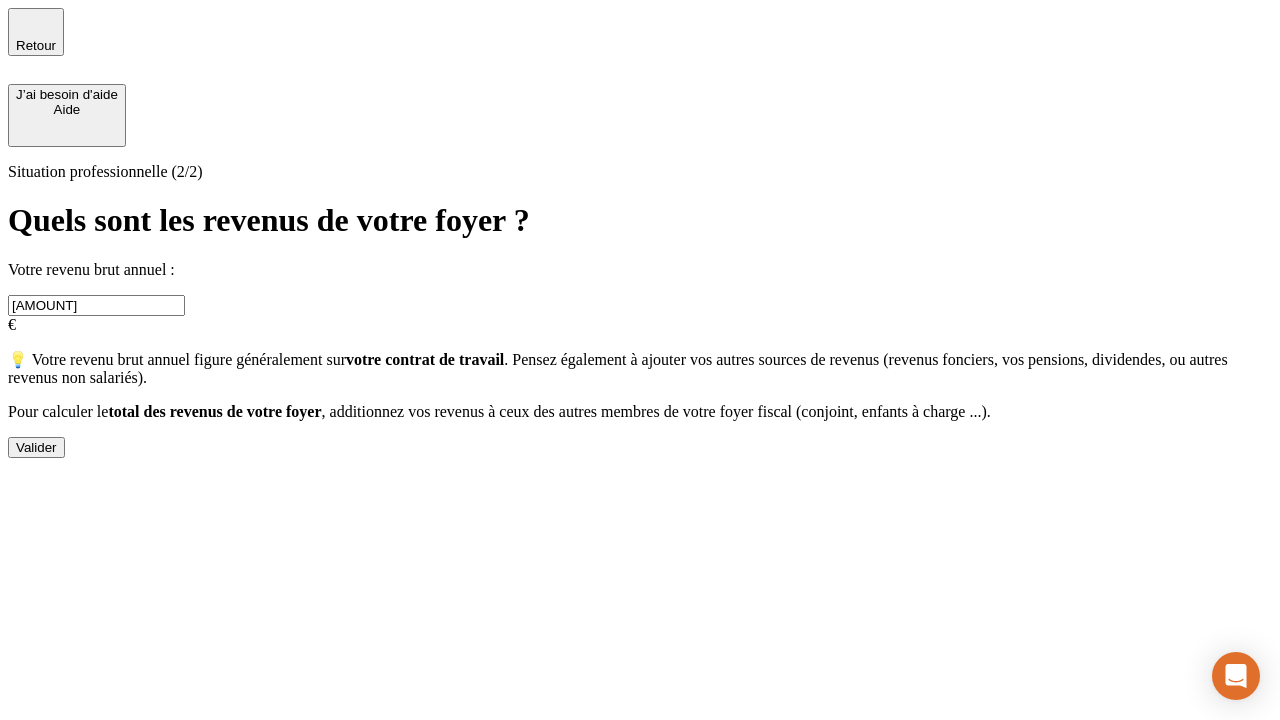 click on "Valider" at bounding box center (36, 447) 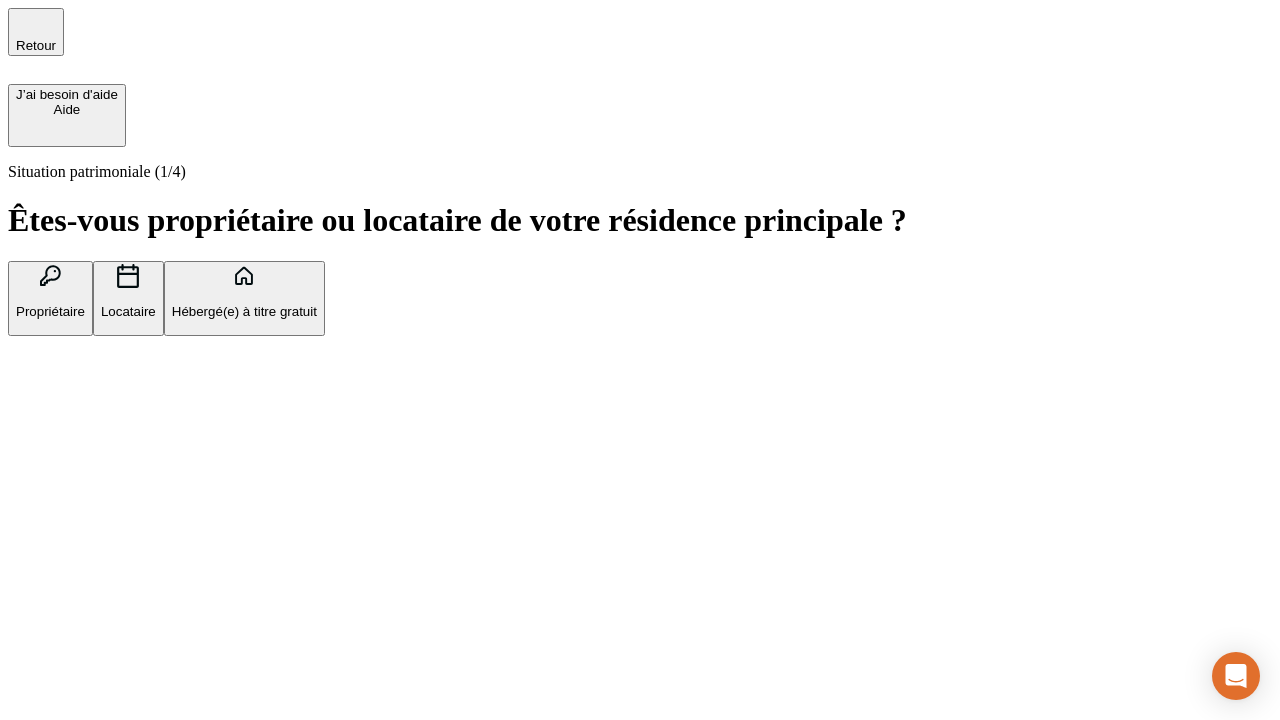 click on "Hébergé(e) à titre gratuit" at bounding box center [244, 311] 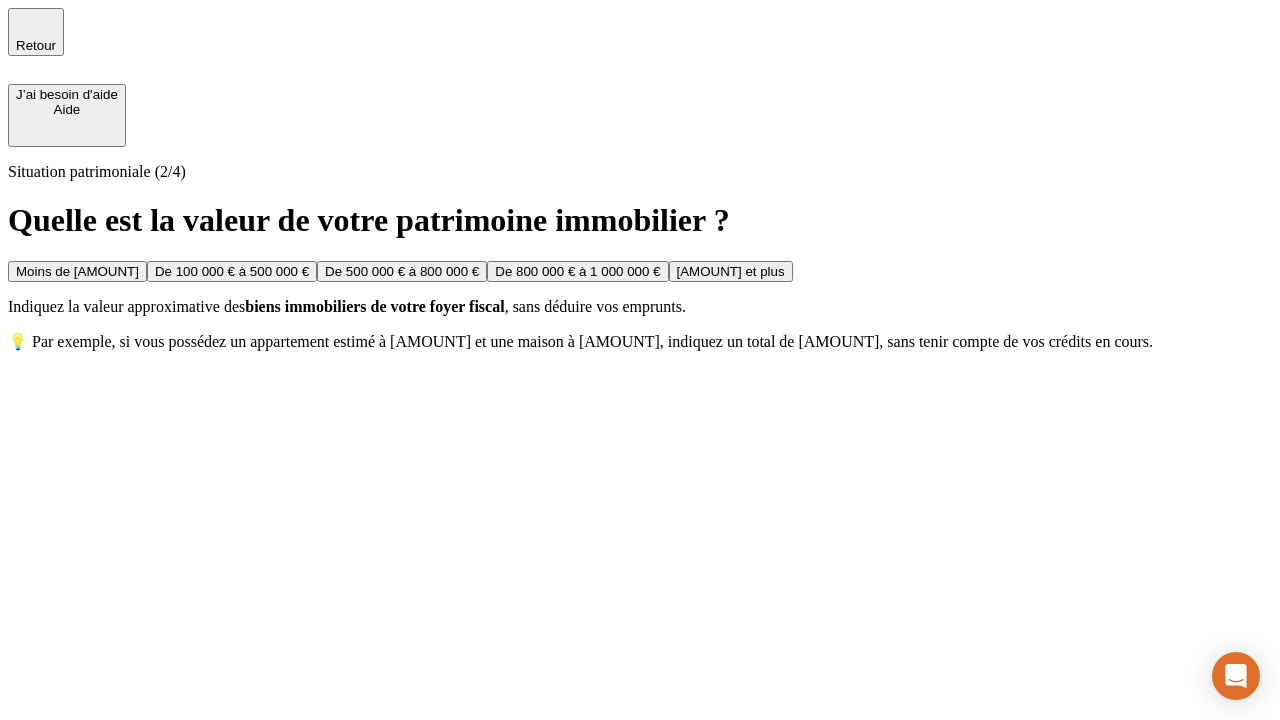 click on "Moins de [AMOUNT]" at bounding box center [77, 271] 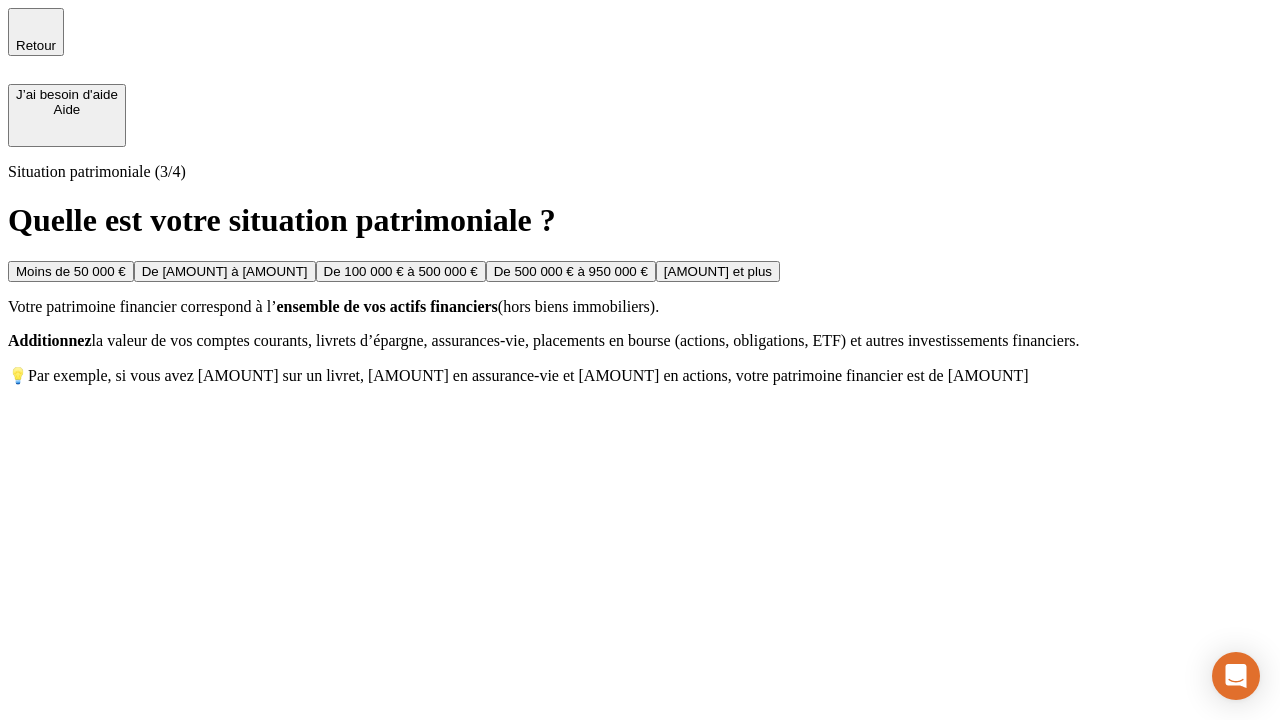 click on "Moins de 50 000 €" at bounding box center (71, 271) 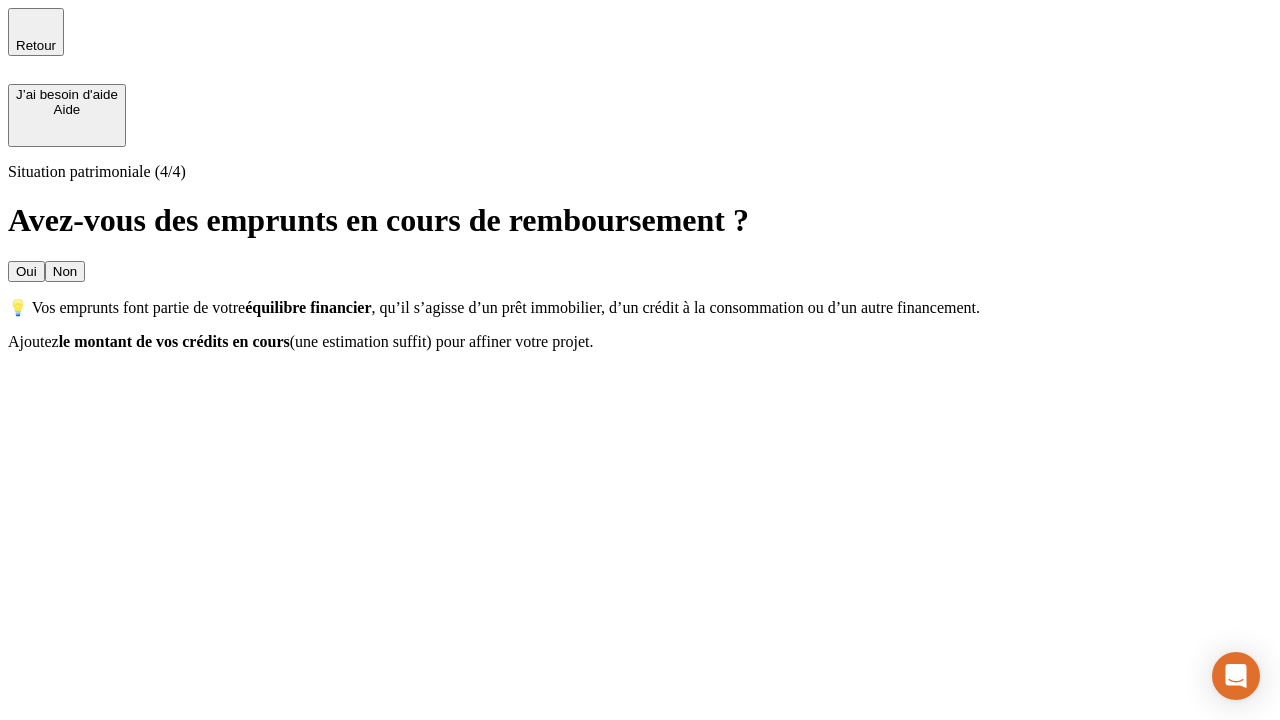 click on "Non" at bounding box center (65, 271) 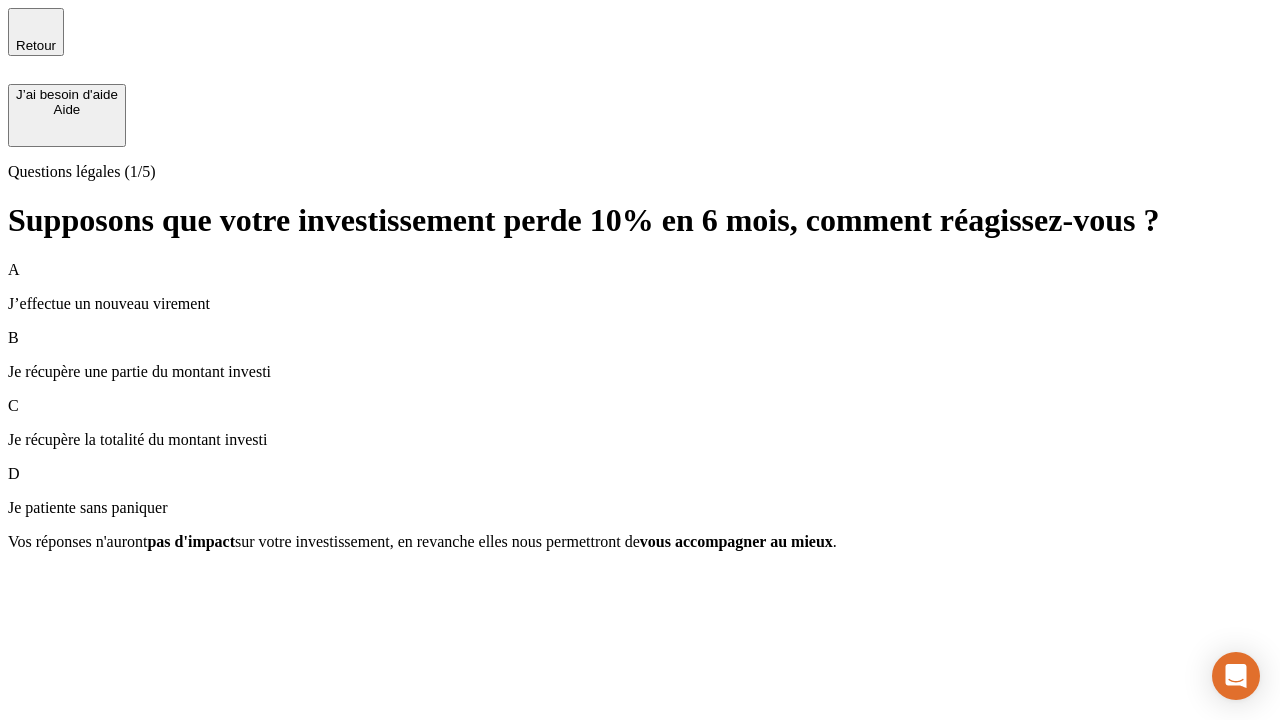 click on "A J’effectue un nouveau virement" at bounding box center [640, 287] 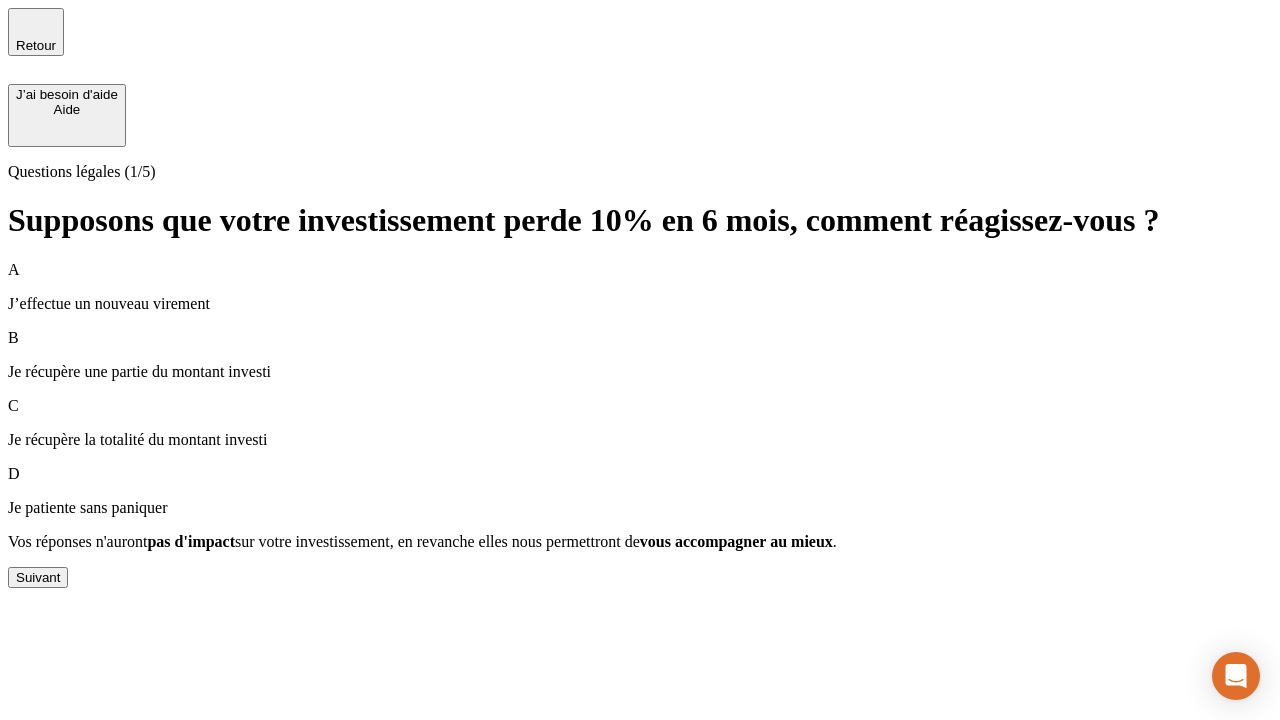 click on "Suivant" at bounding box center [38, 577] 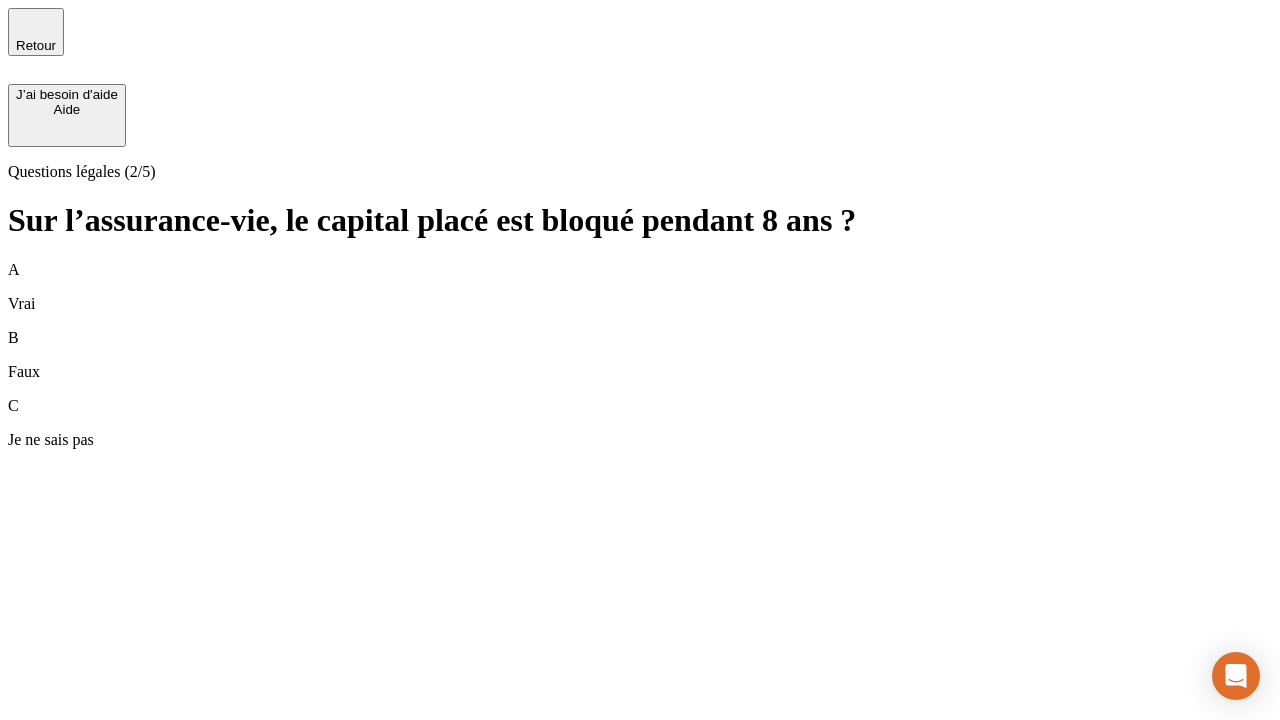 click on "B Faux" at bounding box center [640, 355] 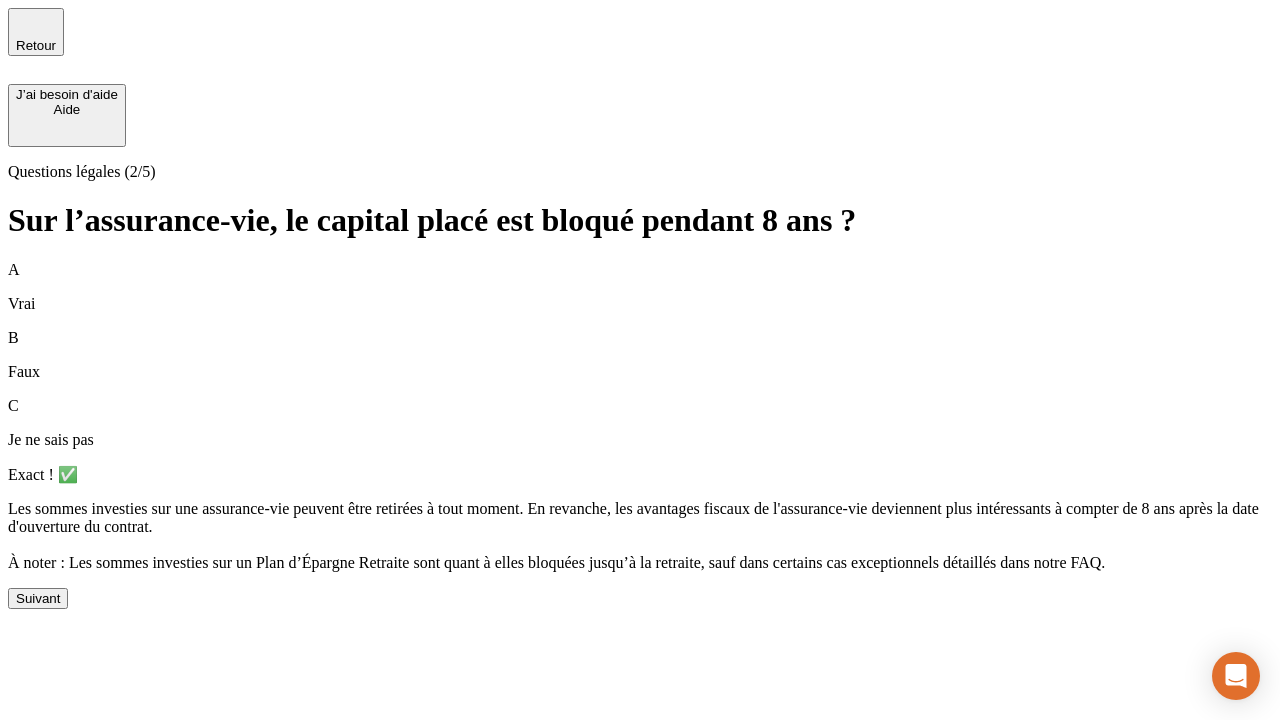 click on "Suivant" at bounding box center [38, 598] 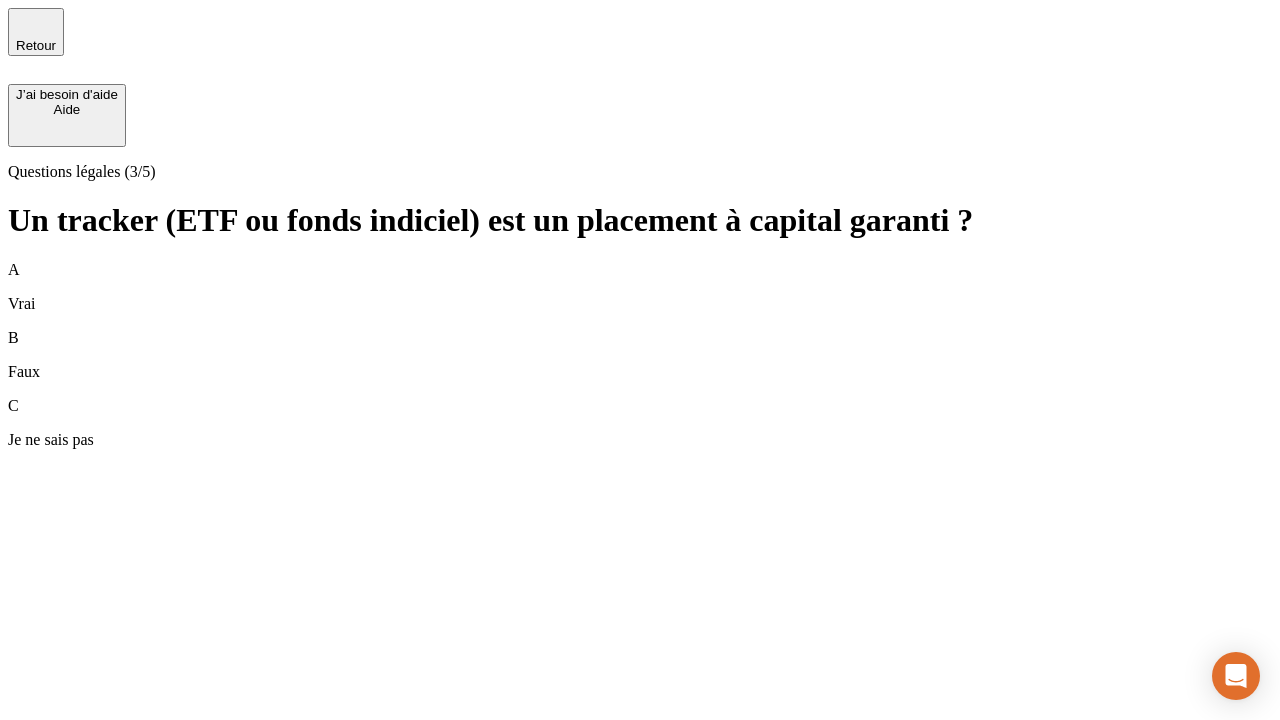 click on "B Faux" at bounding box center [640, 355] 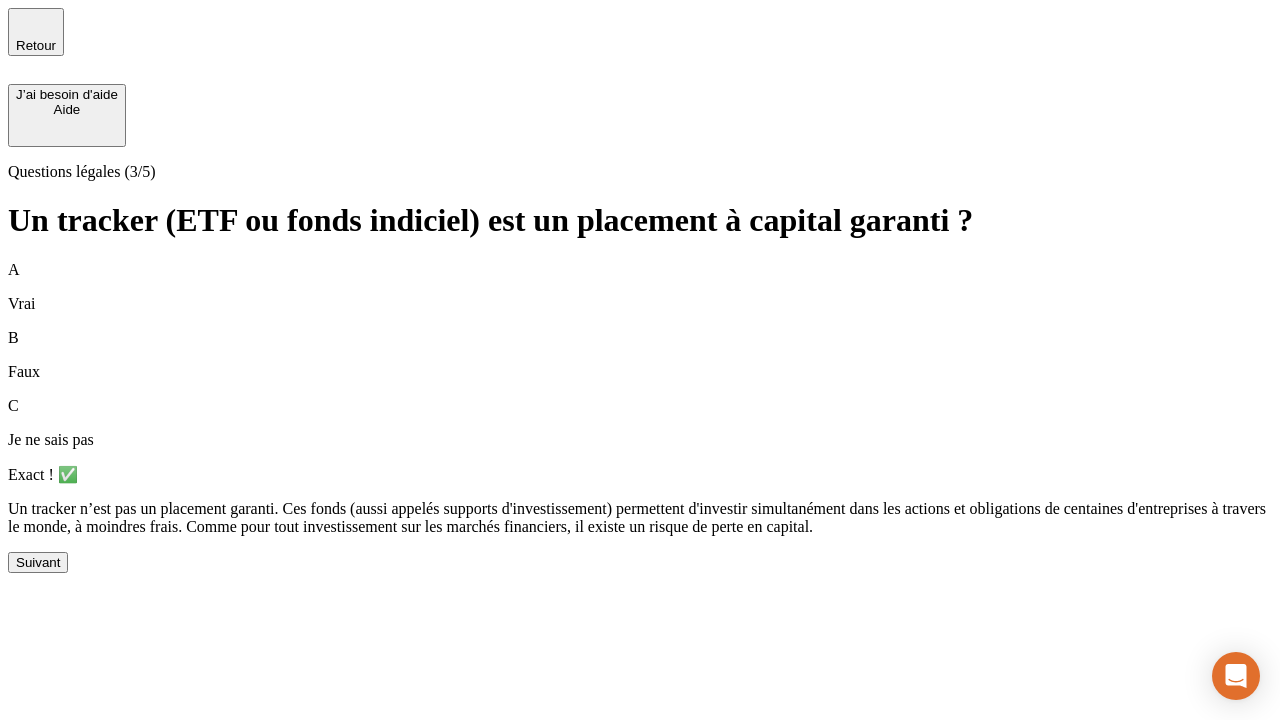 click on "Suivant" at bounding box center [38, 562] 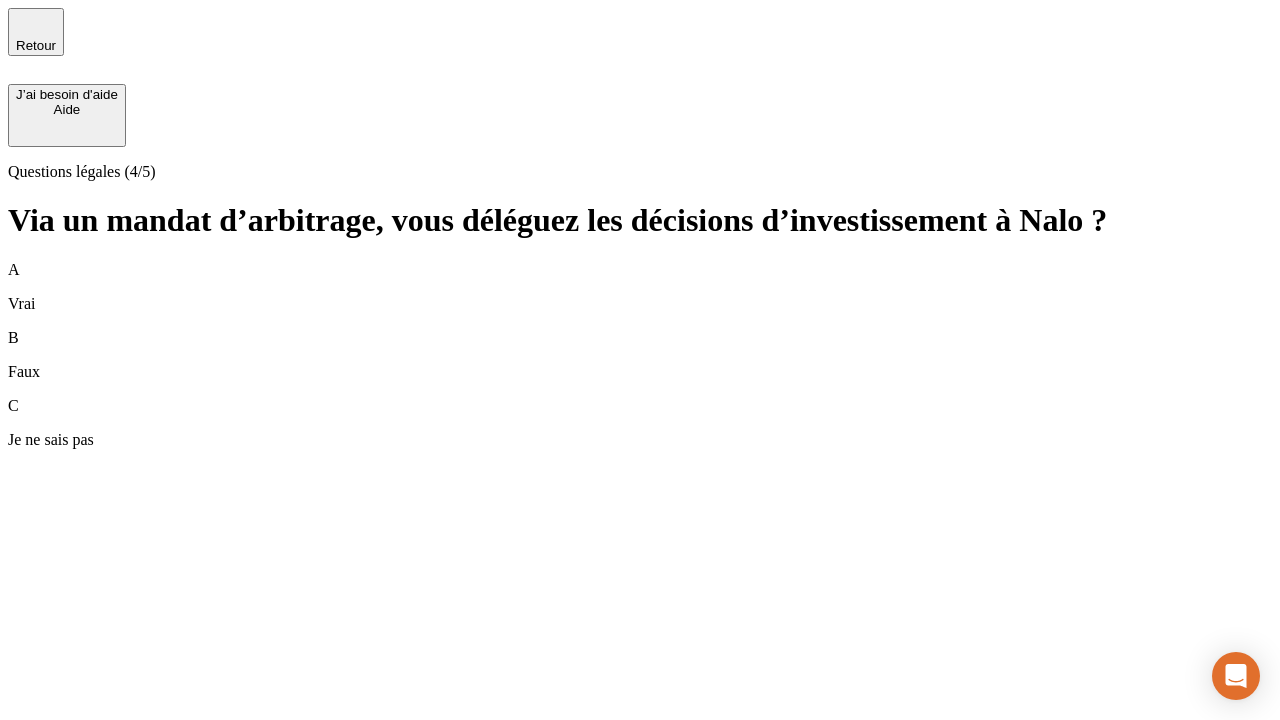 click on "A Vrai" at bounding box center [640, 287] 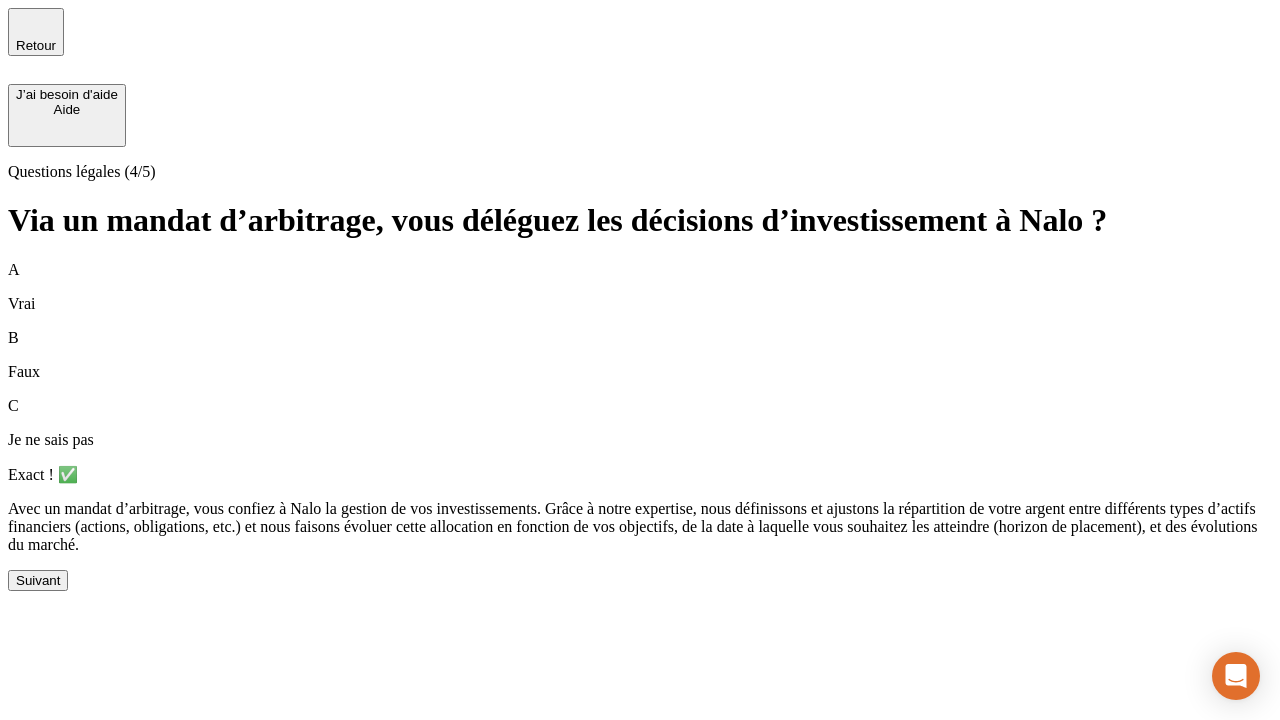 click on "Suivant" at bounding box center (38, 580) 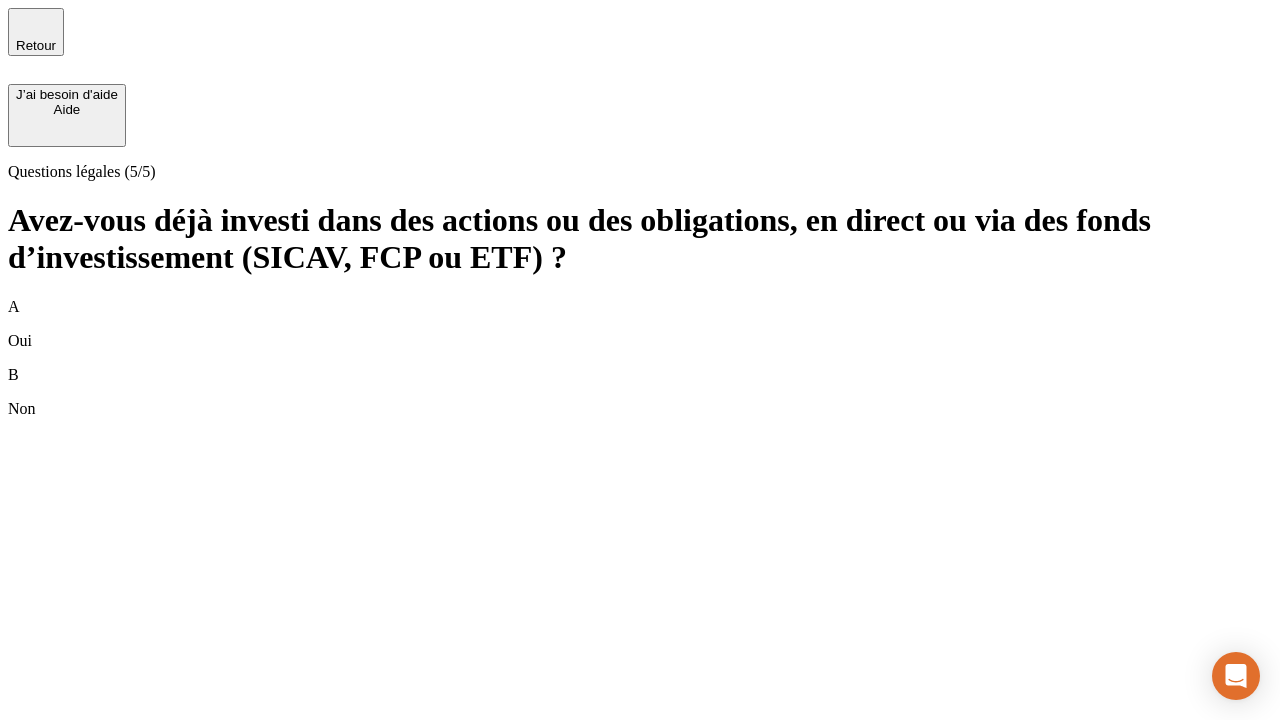 click on "B Non" at bounding box center (640, 392) 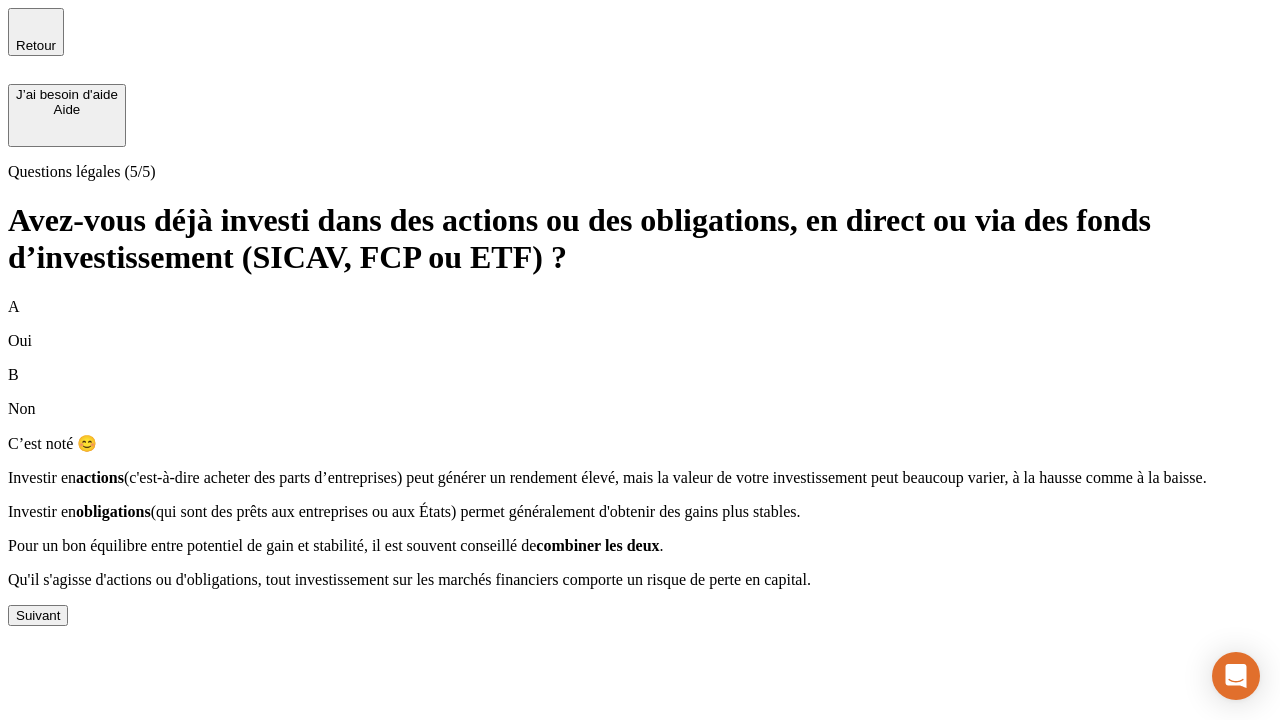 click on "Suivant" at bounding box center (38, 615) 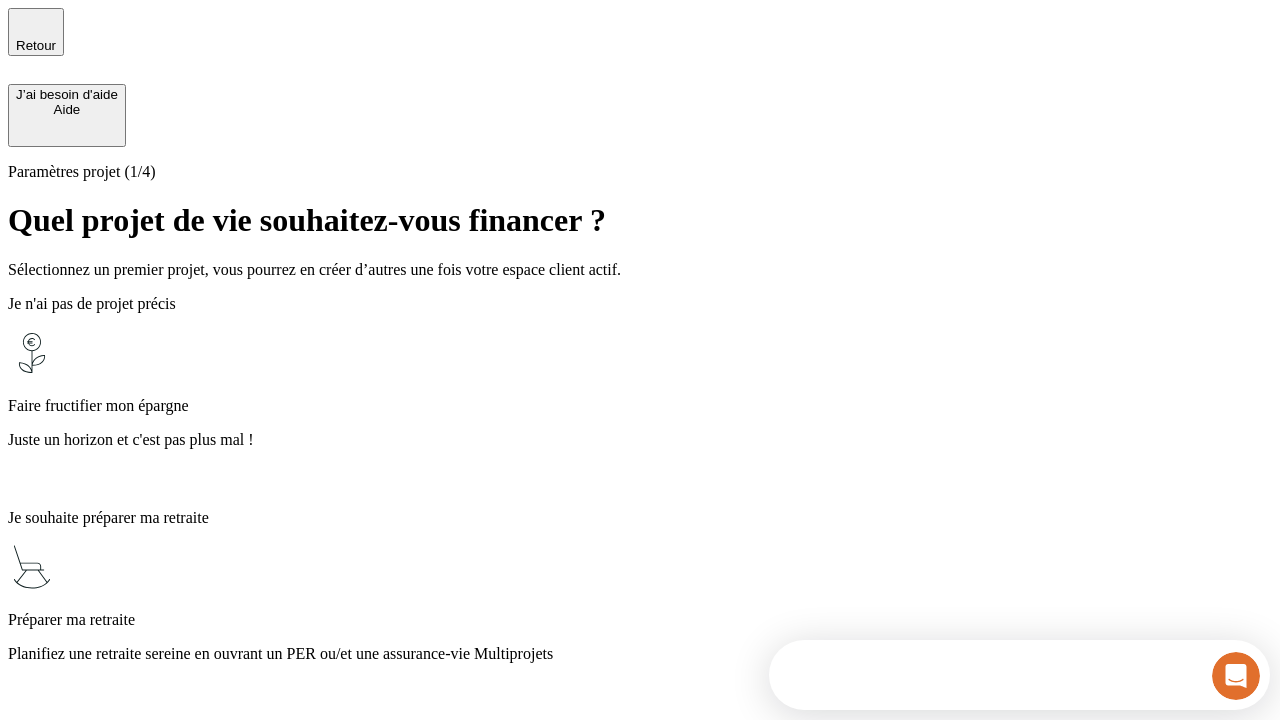 click on "Planifiez une retraite sereine en ouvrant un PER ou/et une assurance-vie Multiprojets" at bounding box center [640, 654] 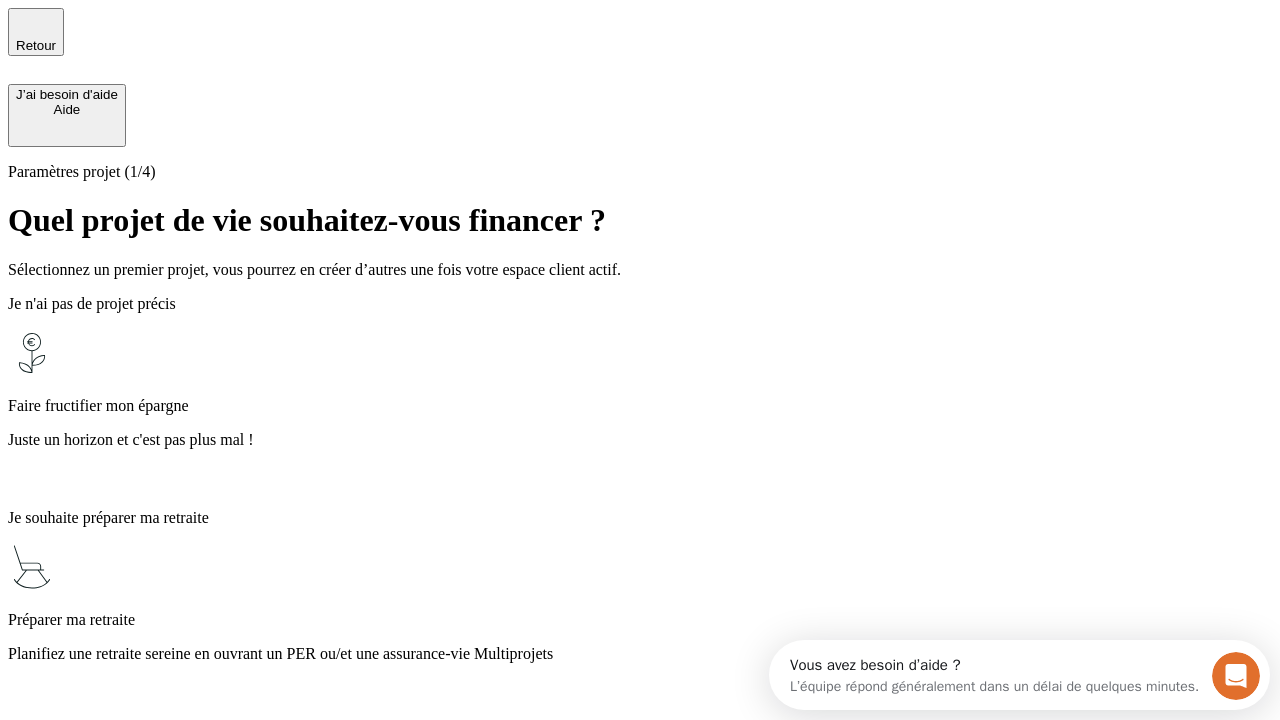 scroll, scrollTop: 0, scrollLeft: 0, axis: both 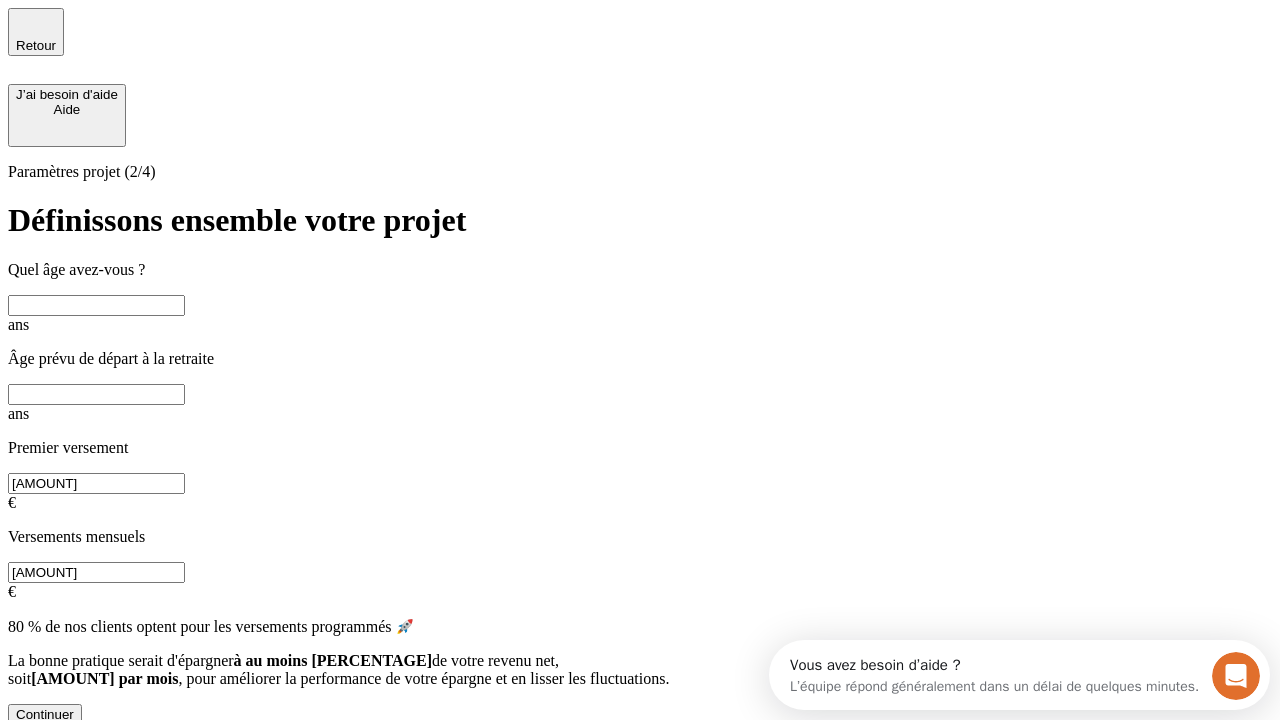 click at bounding box center (96, 305) 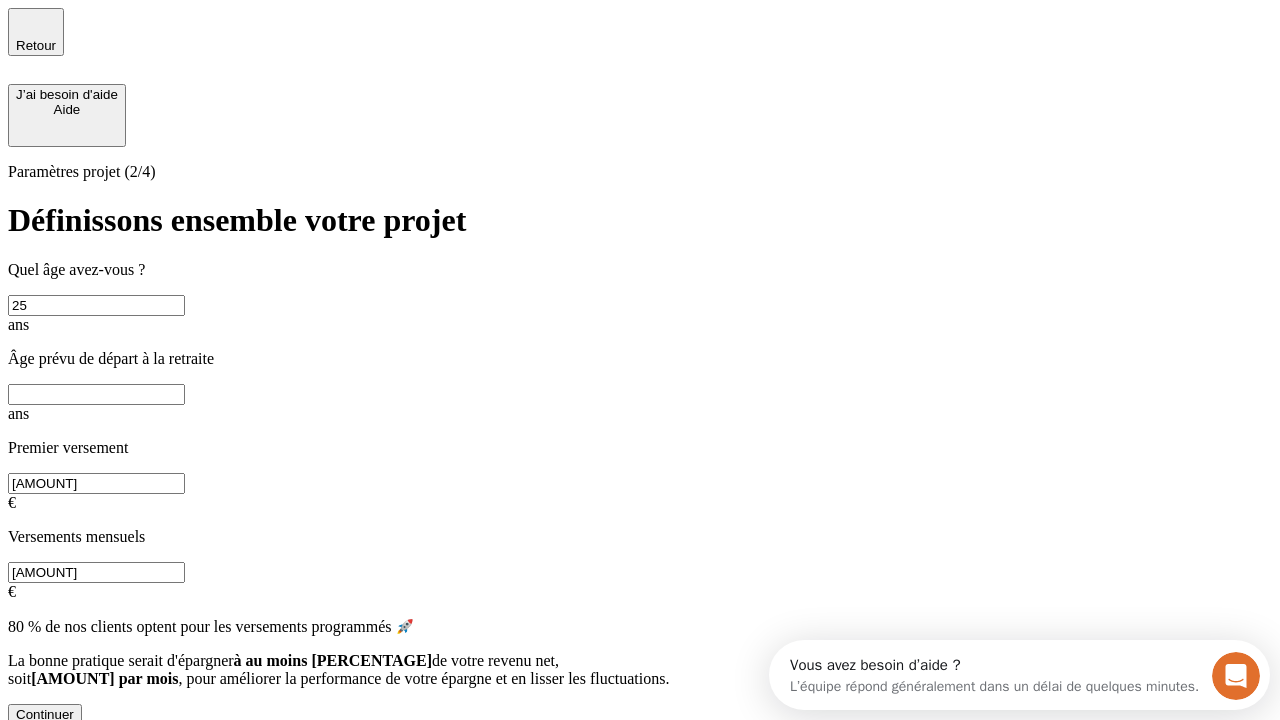 type on "25" 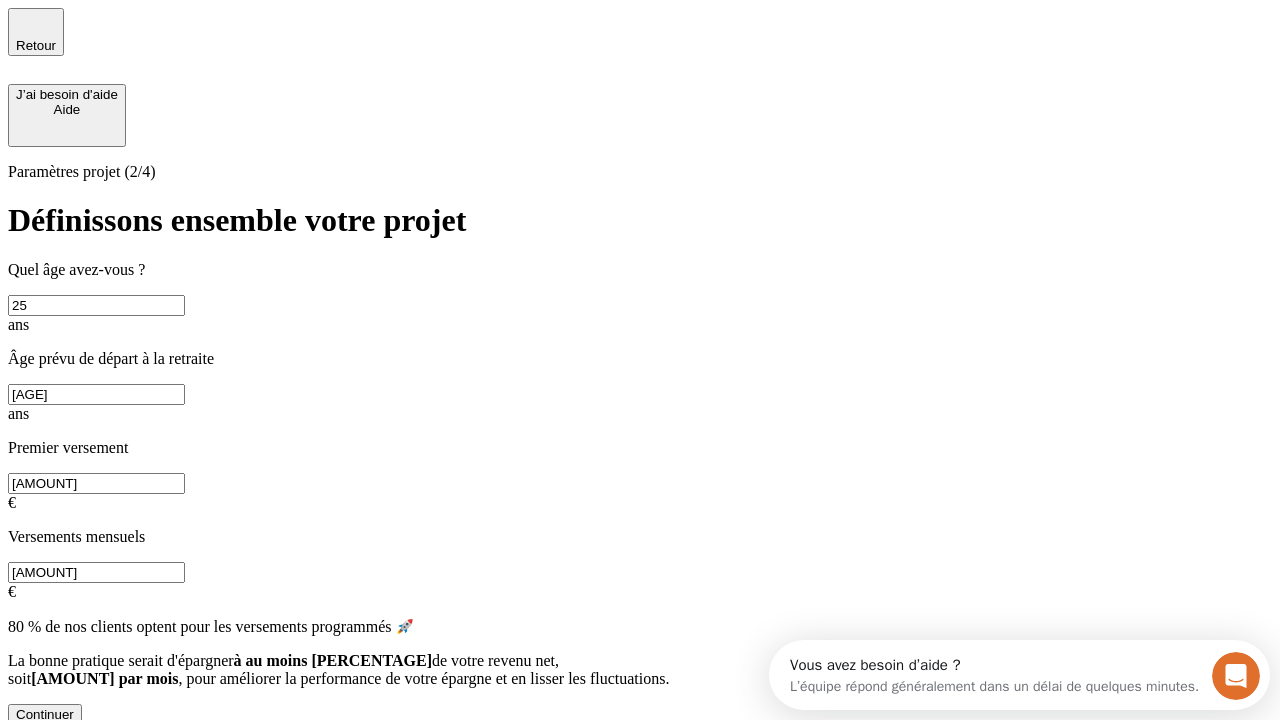 type on "[AGE]" 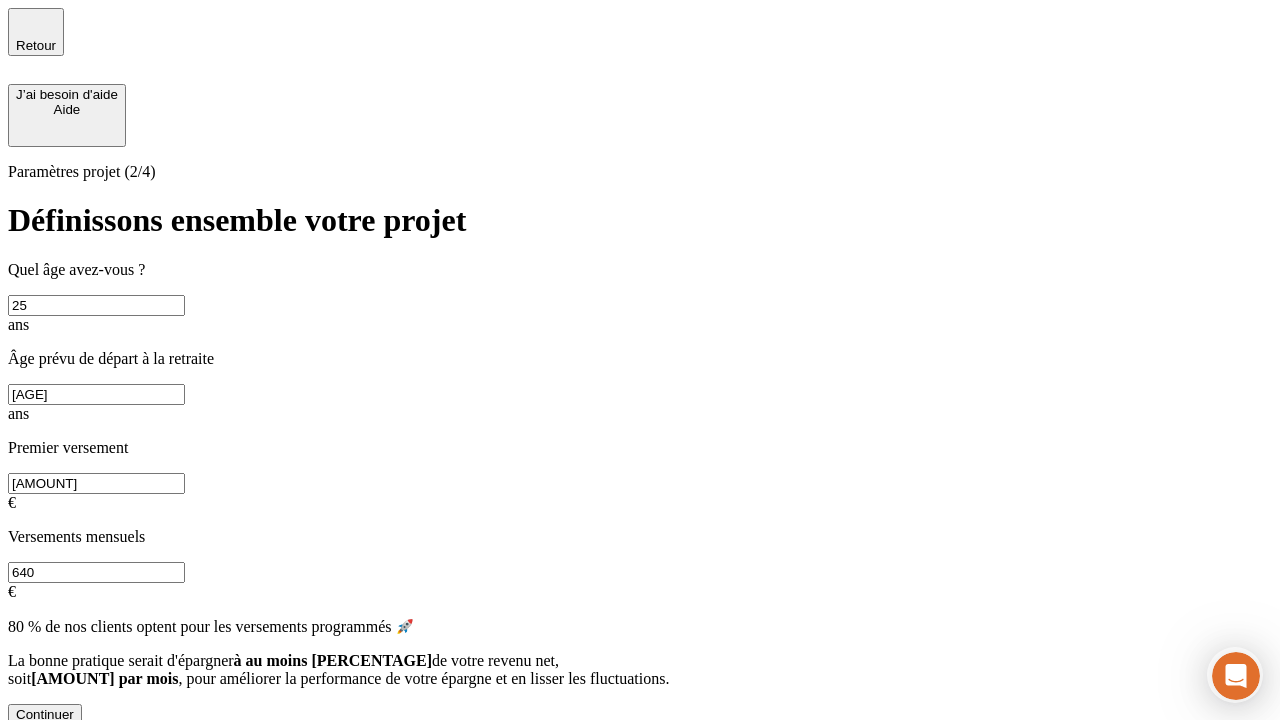 type on "640" 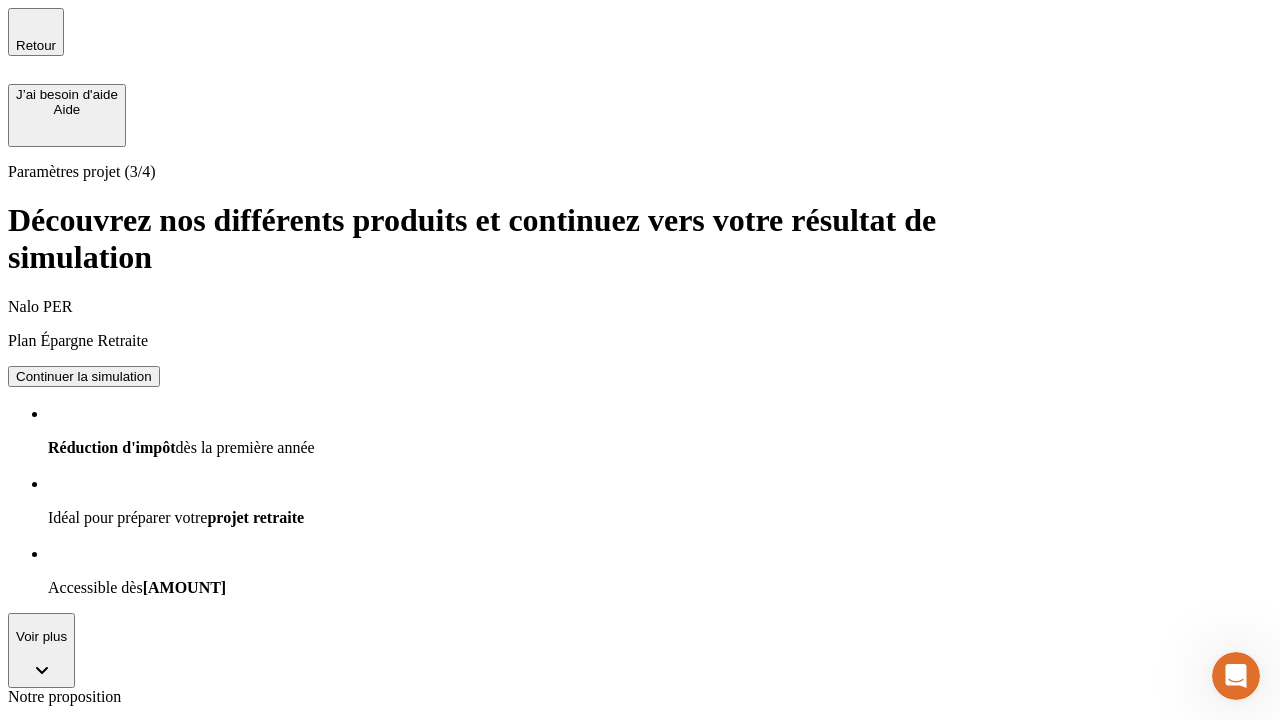 click on "Continuer la simulation" at bounding box center (84, 1239) 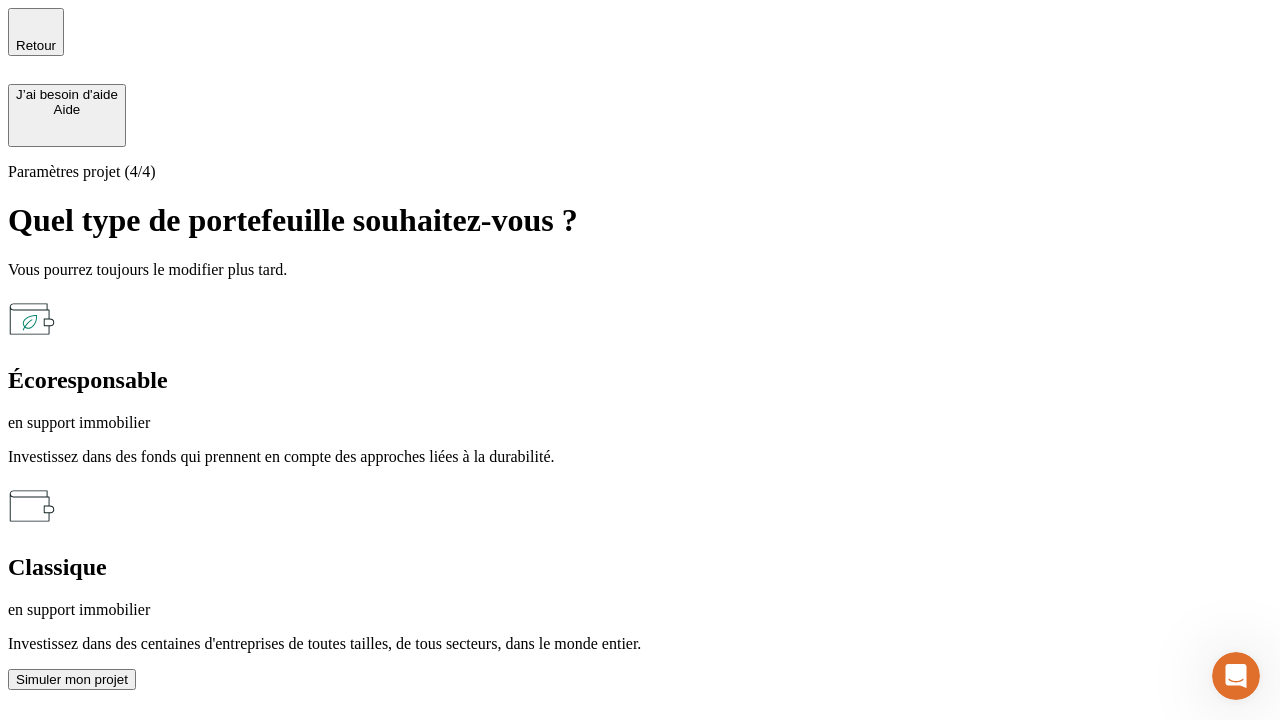 click on "en support immobilier" at bounding box center (640, 423) 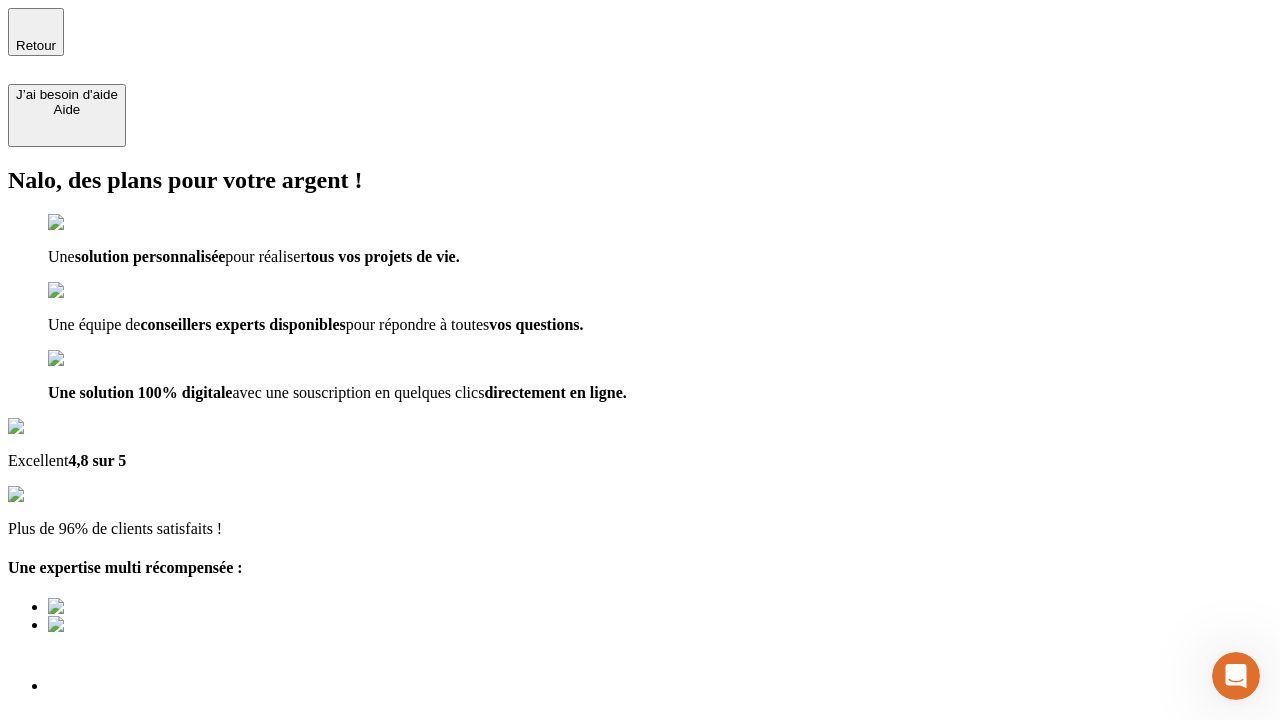 click on "Découvrir ma simulation" at bounding box center (87, 840) 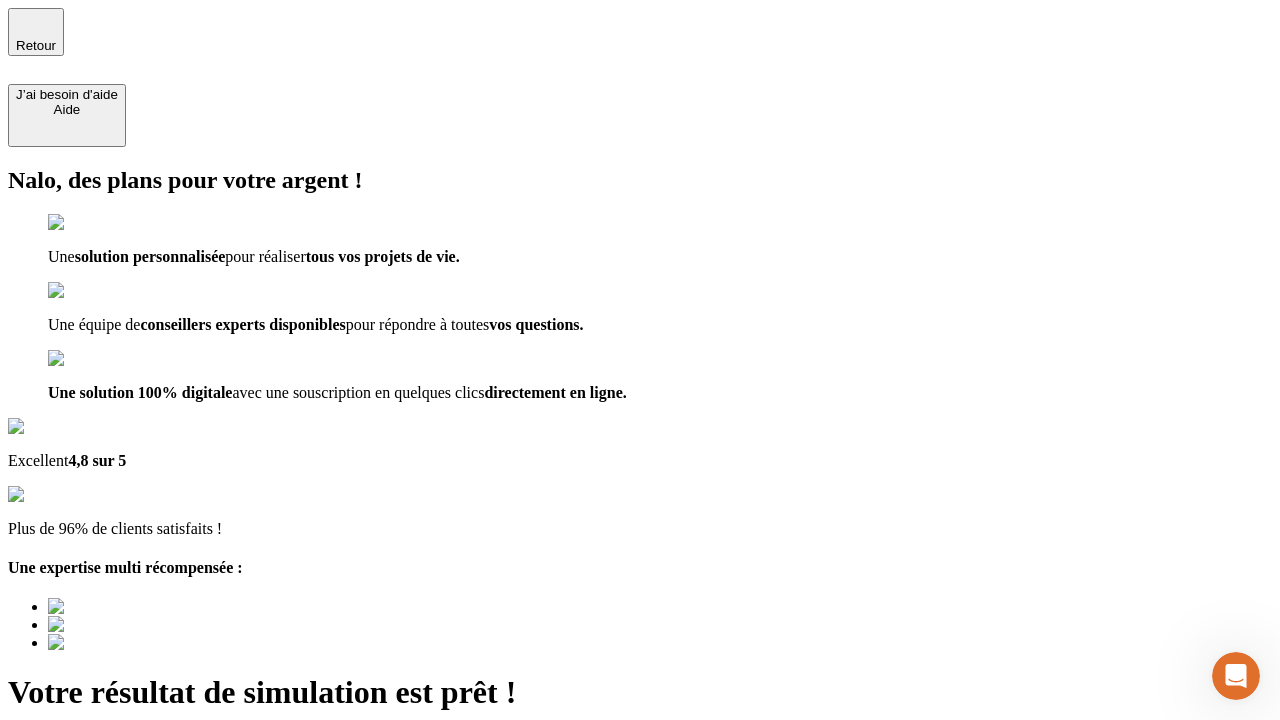 type on "support@example.com" 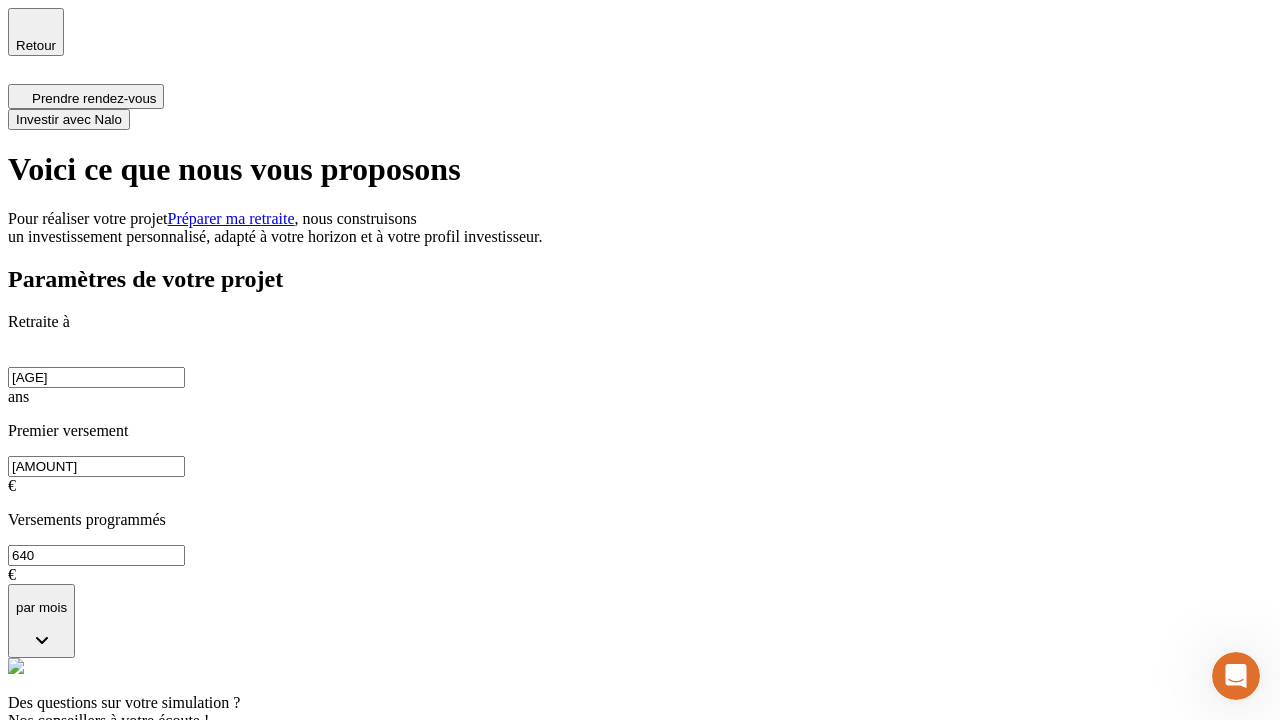click on "Investir avec Nalo" at bounding box center [69, 119] 